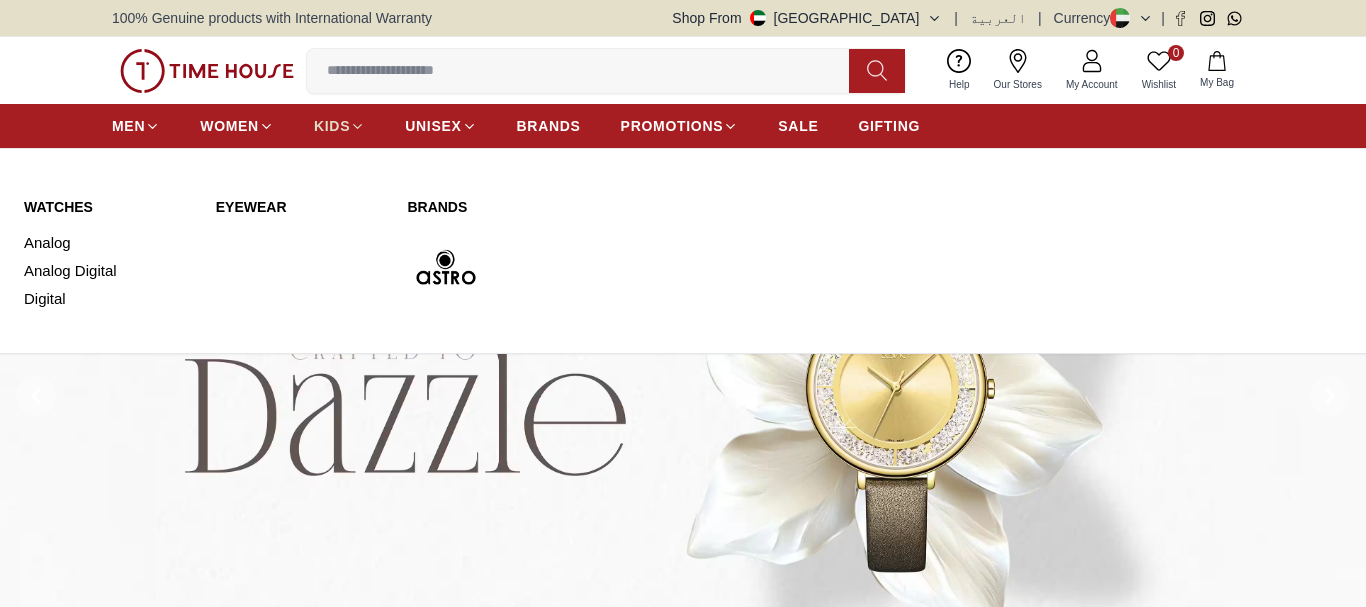 scroll, scrollTop: 0, scrollLeft: 0, axis: both 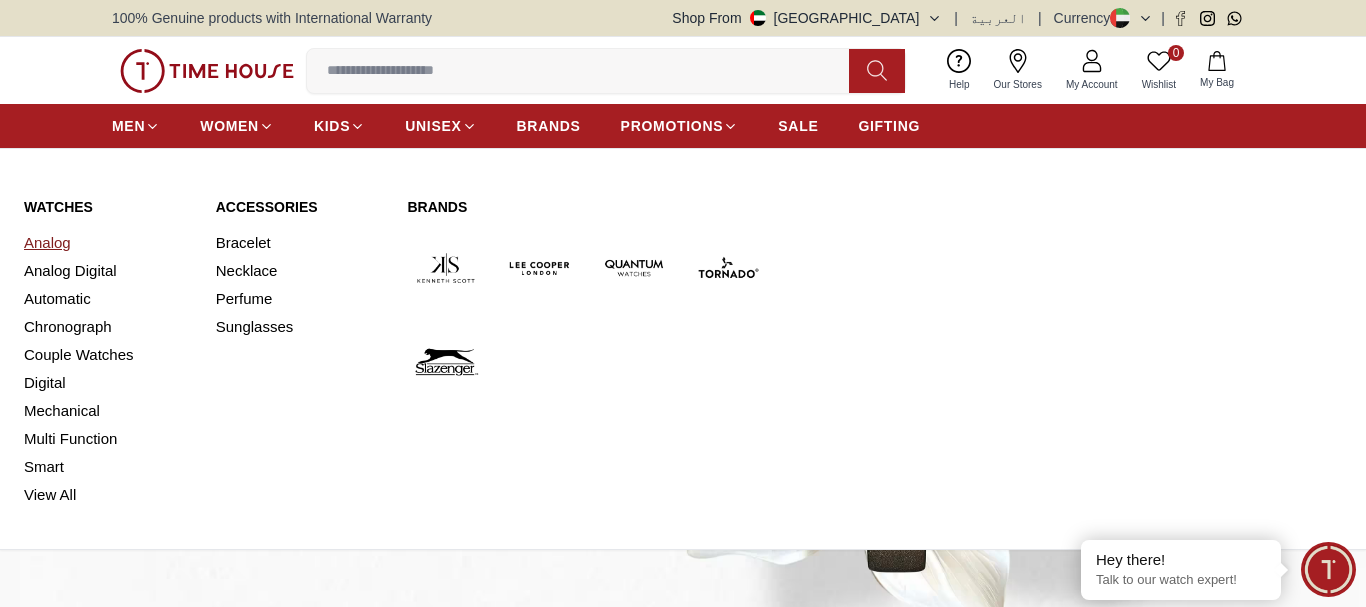 click on "Analog" at bounding box center [108, 243] 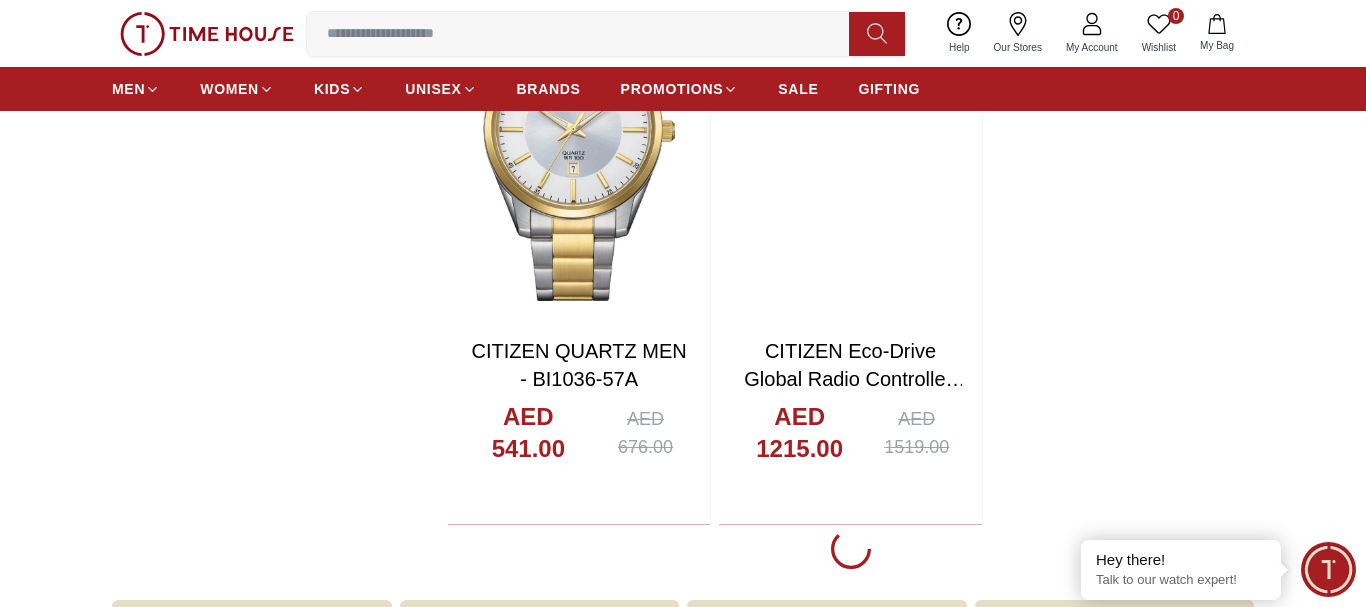 scroll, scrollTop: 3570, scrollLeft: 0, axis: vertical 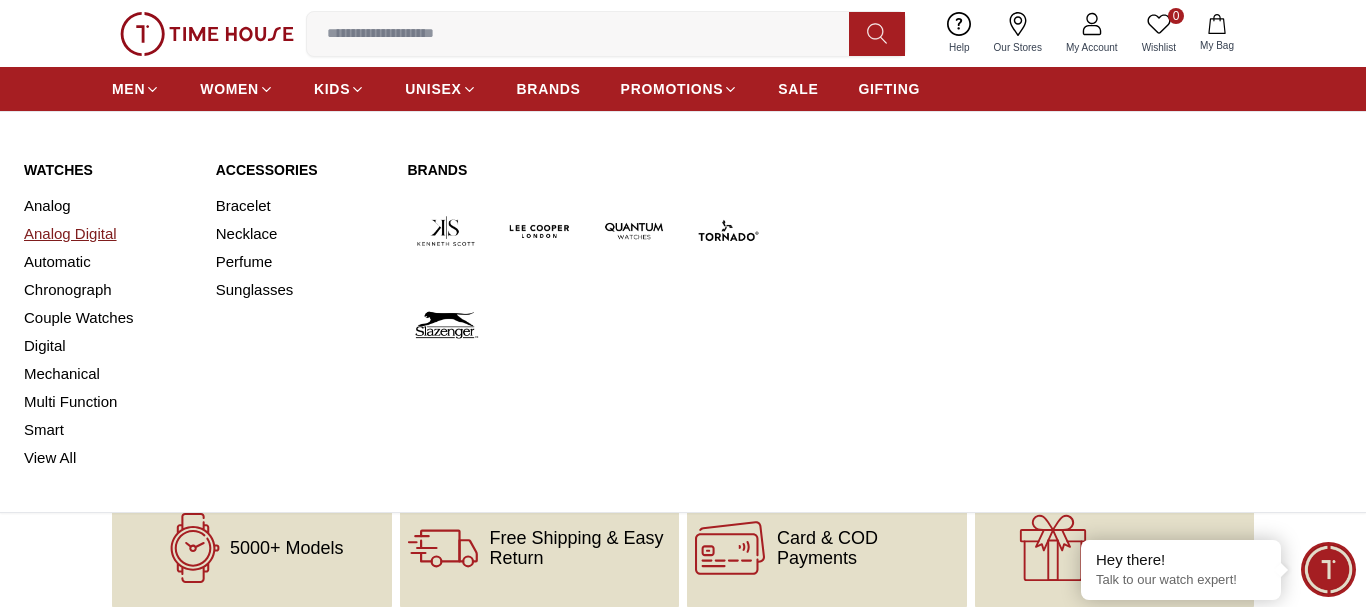 click on "Analog Digital" at bounding box center [108, 234] 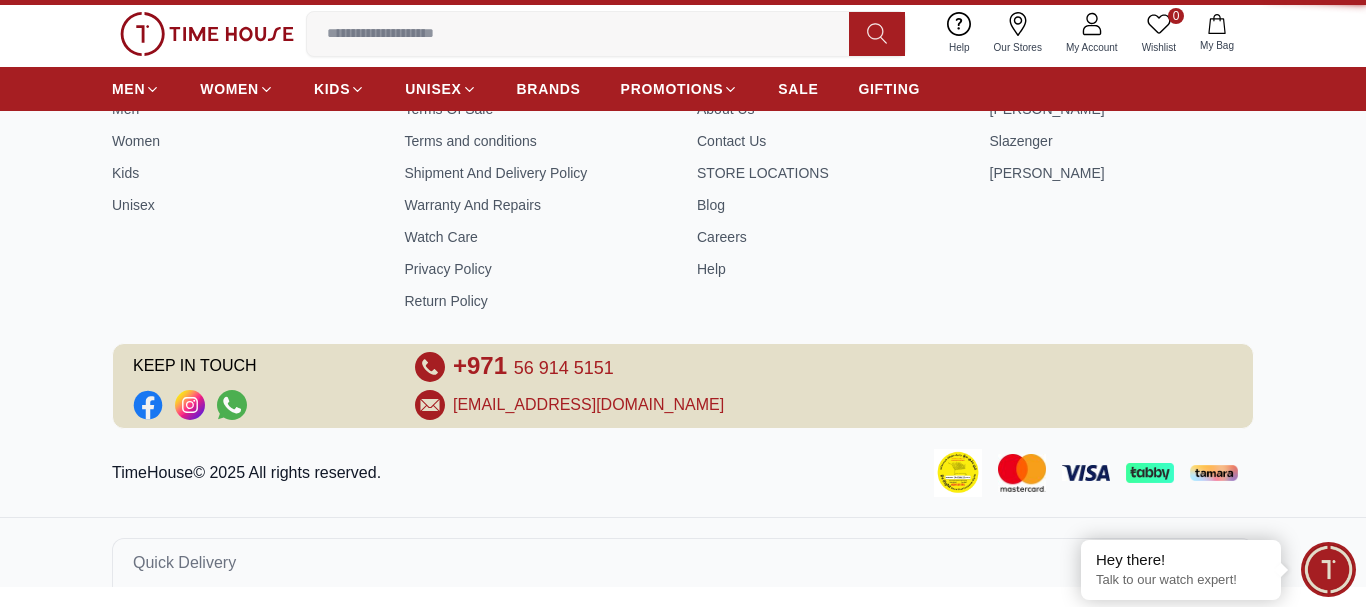 scroll, scrollTop: 0, scrollLeft: 0, axis: both 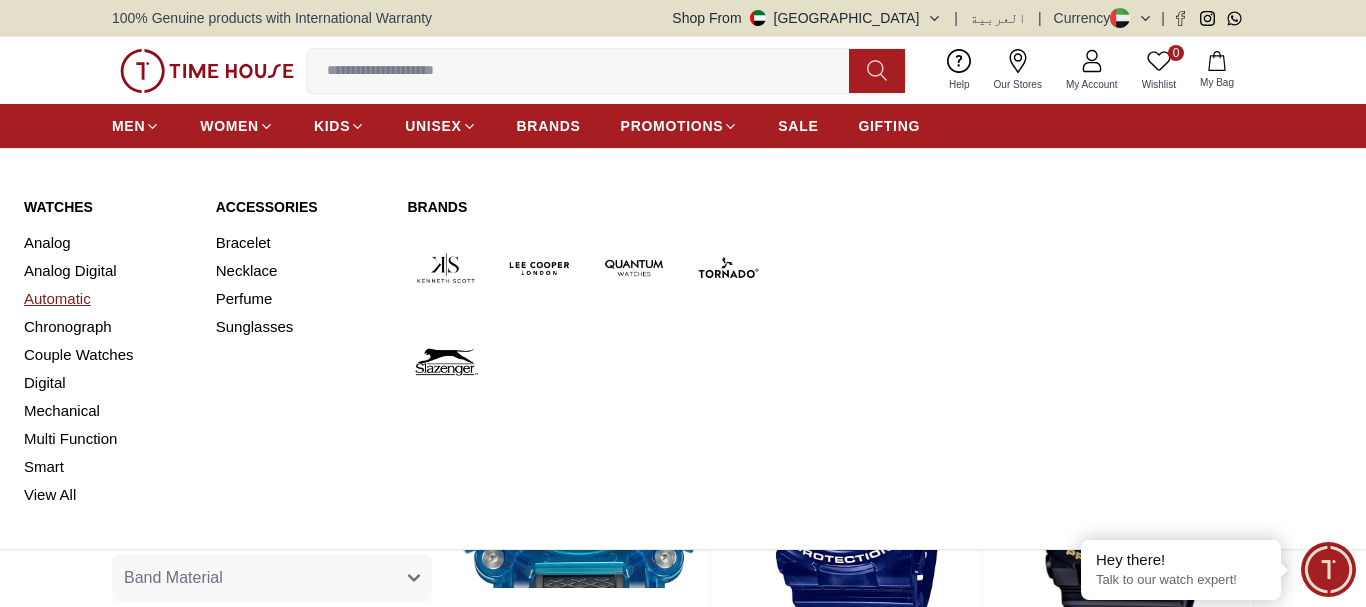 click on "Automatic" at bounding box center [108, 299] 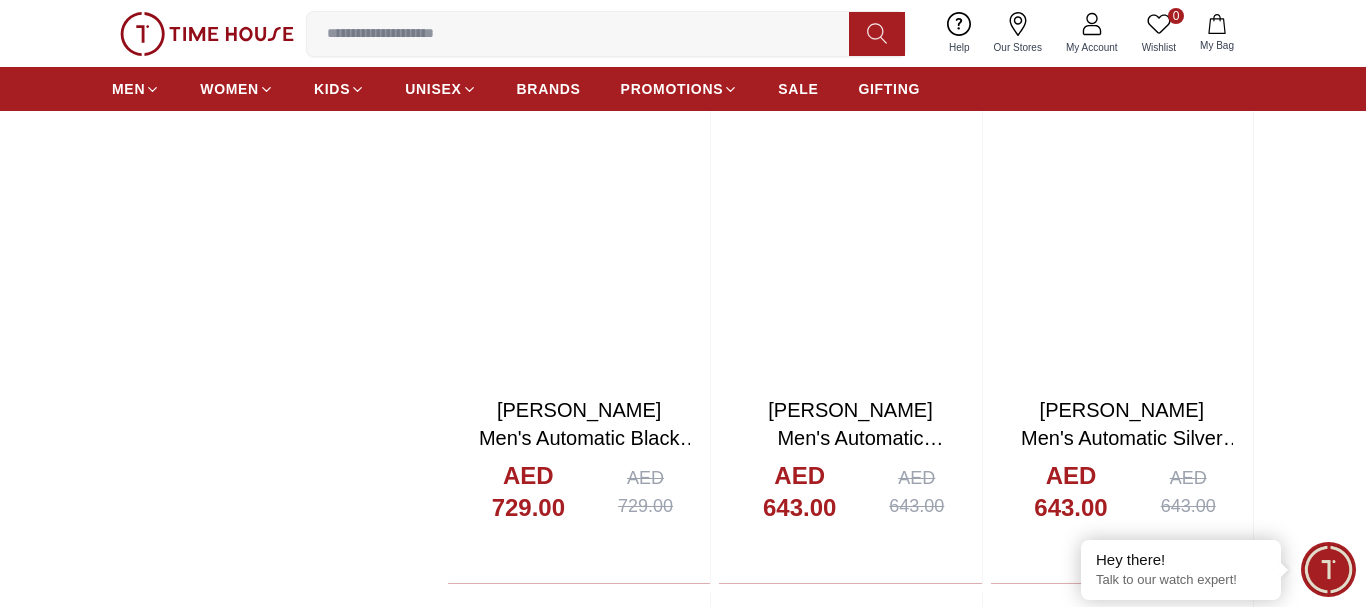 scroll, scrollTop: 2448, scrollLeft: 0, axis: vertical 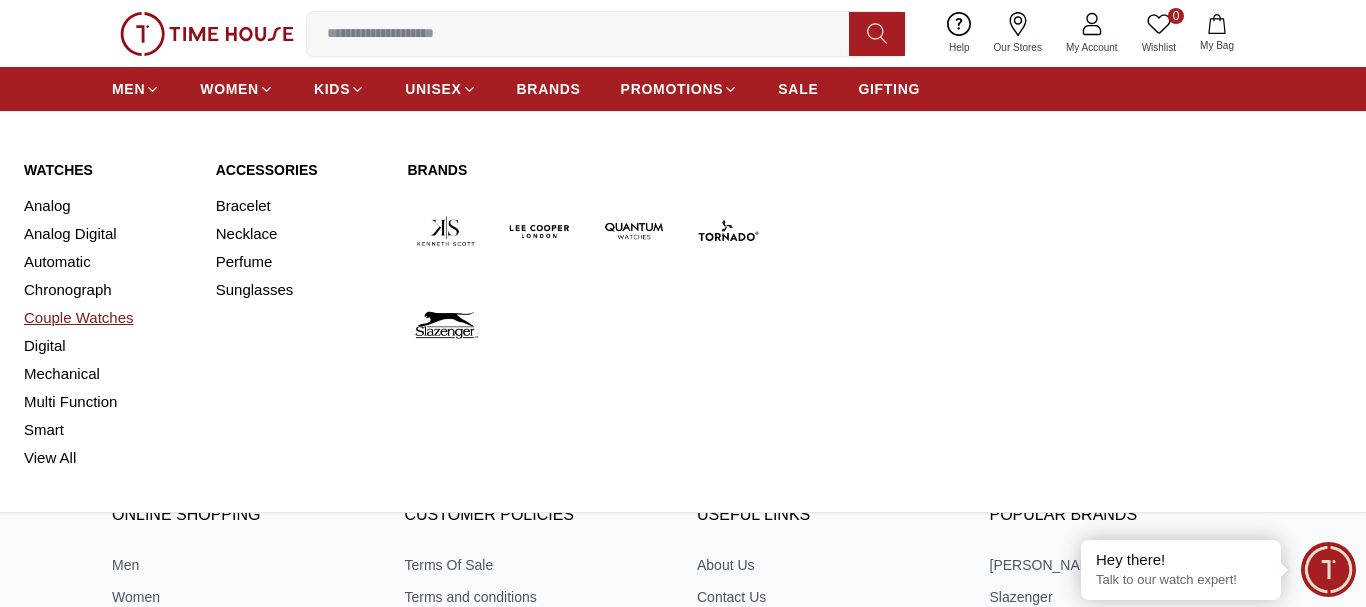 click on "Couple Watches" at bounding box center [108, 318] 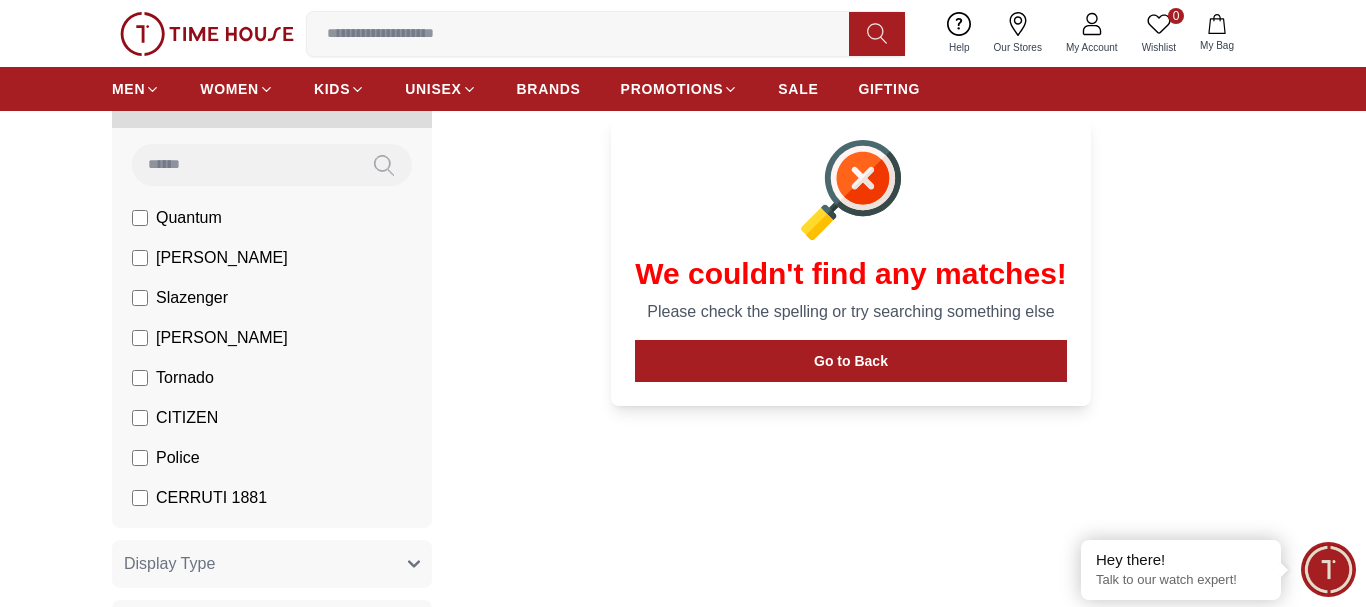 scroll, scrollTop: 0, scrollLeft: 0, axis: both 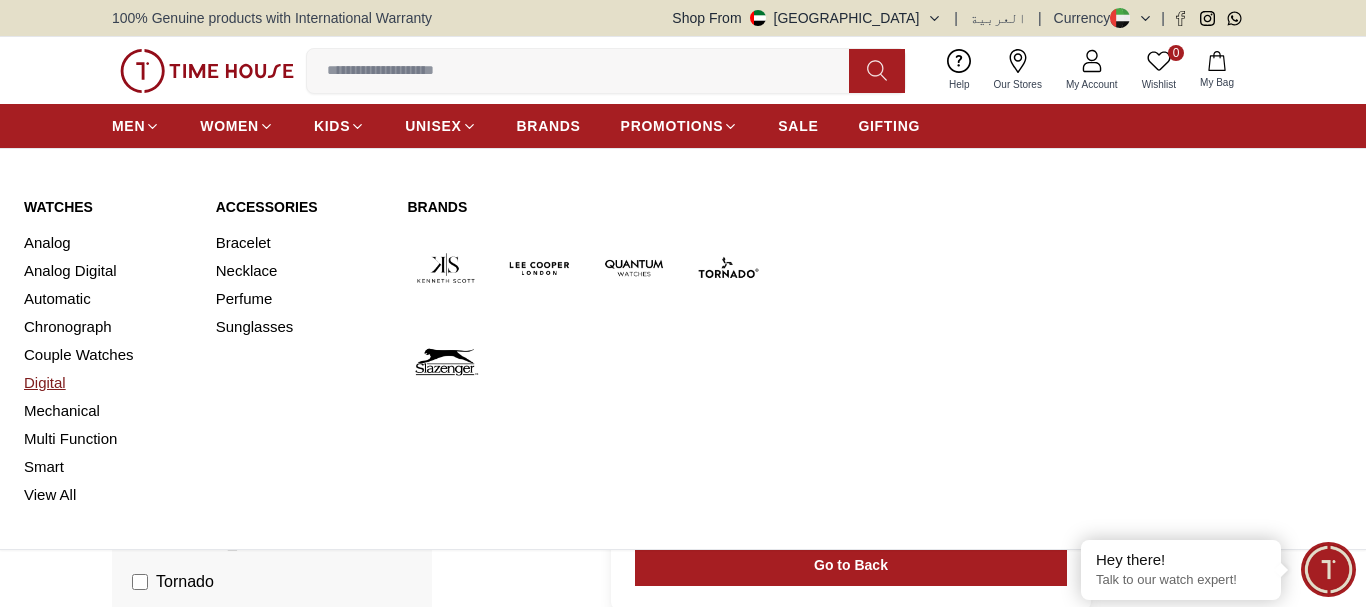 click on "Digital" at bounding box center (108, 383) 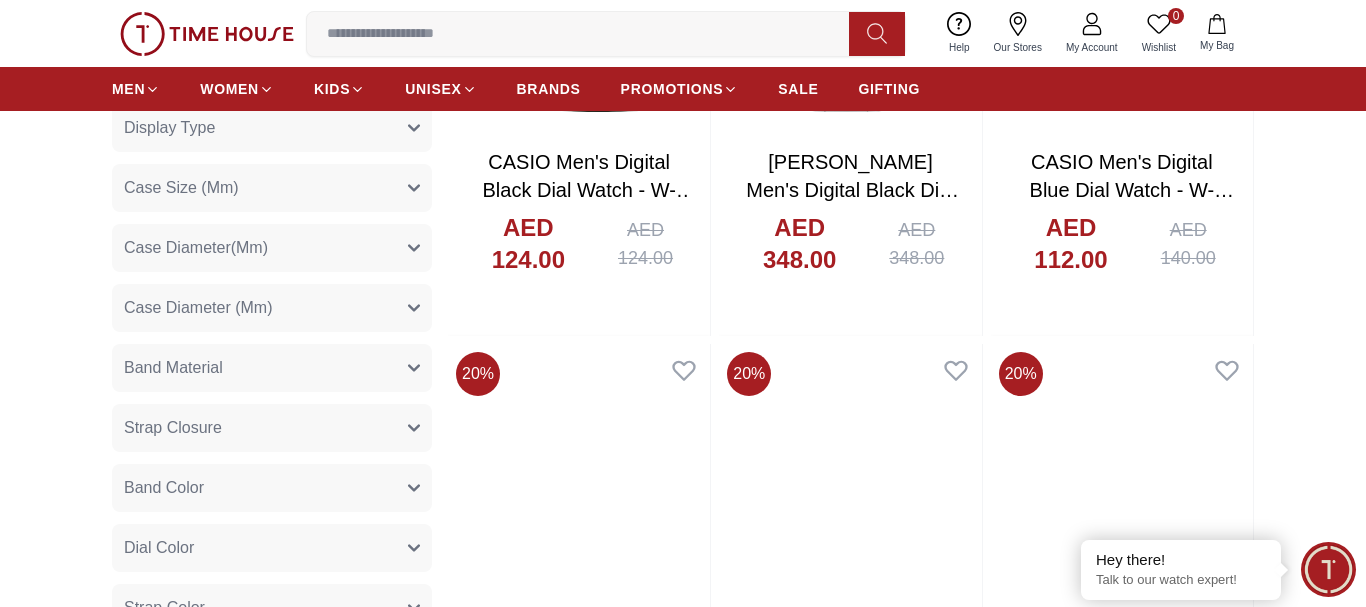 scroll, scrollTop: 816, scrollLeft: 0, axis: vertical 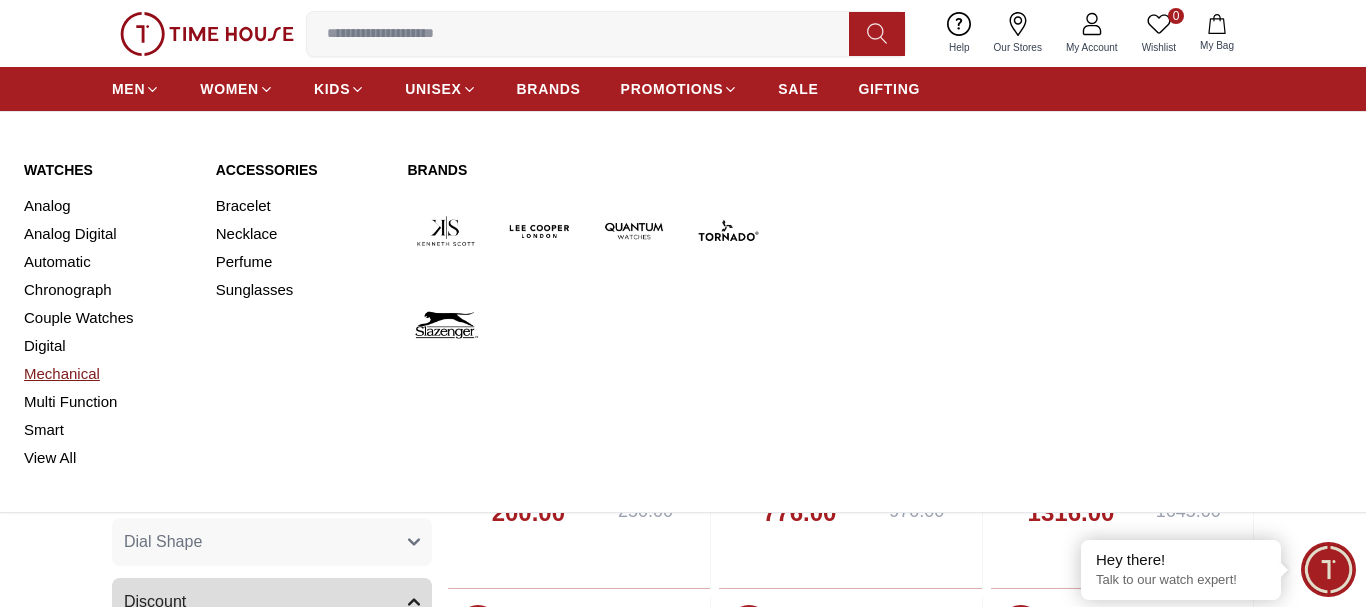 click on "Mechanical" at bounding box center (108, 374) 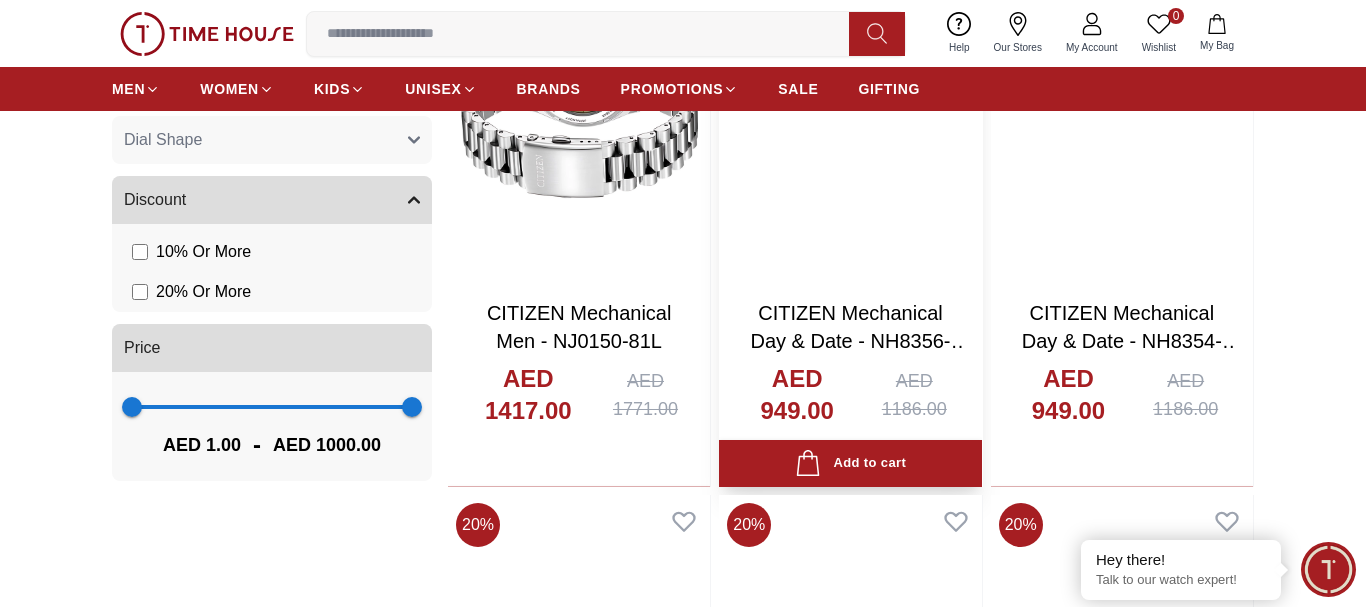 scroll, scrollTop: 408, scrollLeft: 0, axis: vertical 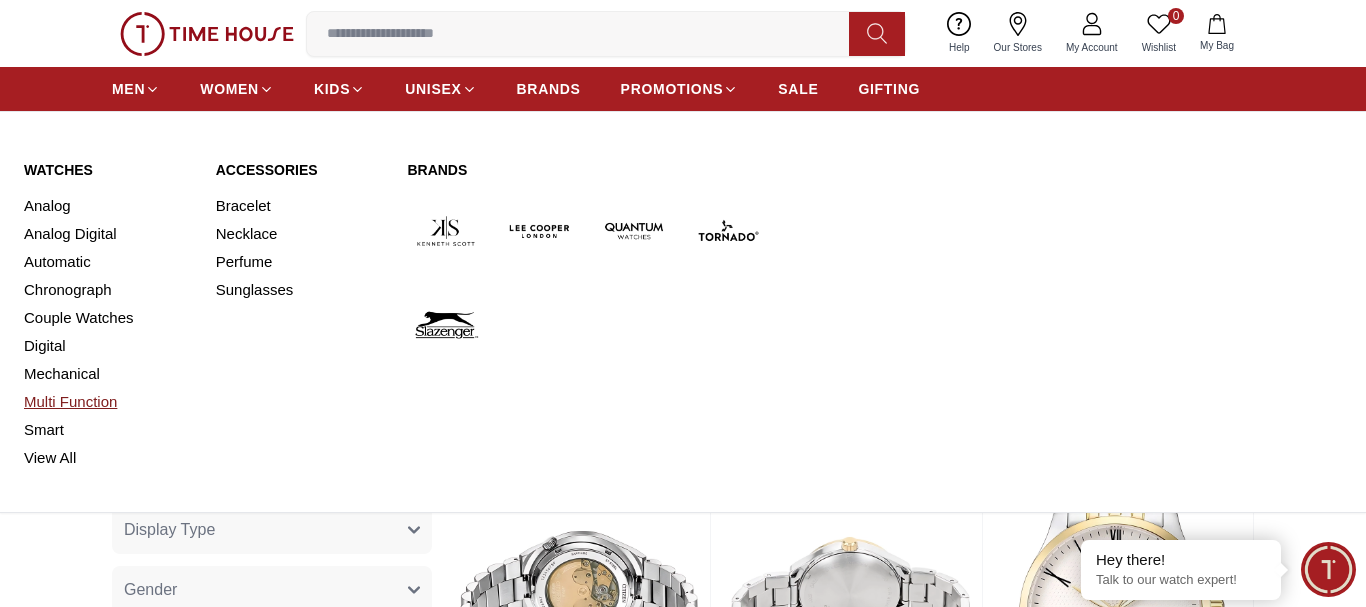 click on "Multi Function" at bounding box center (108, 402) 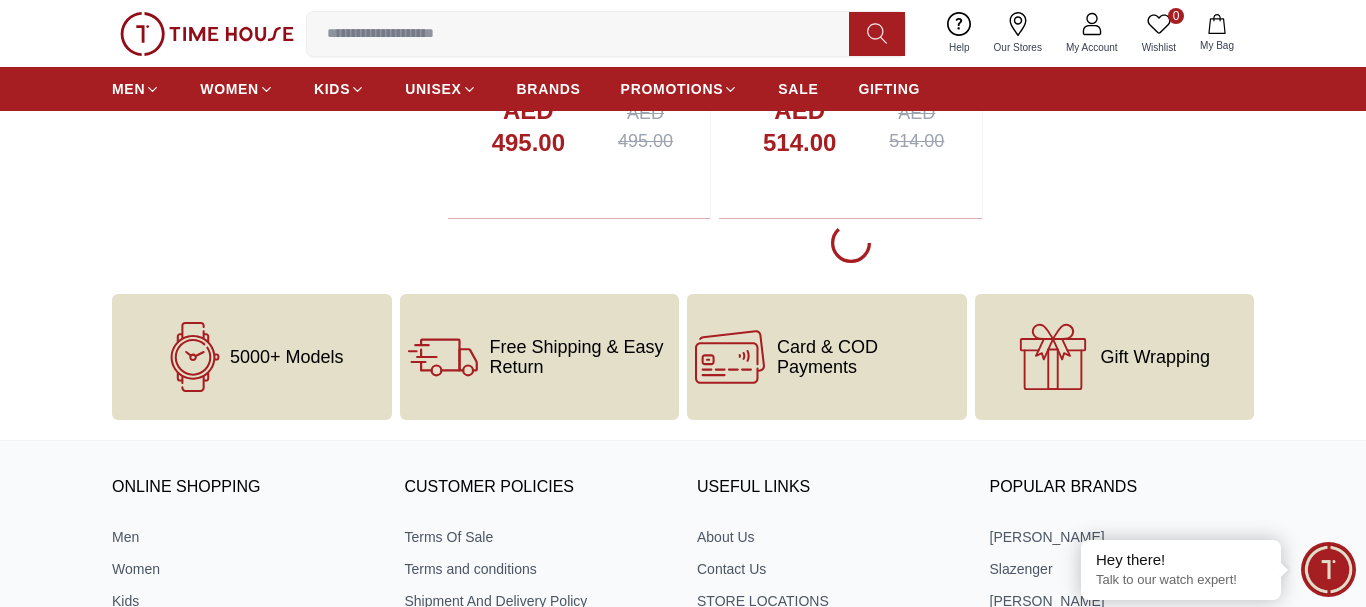 scroll, scrollTop: 3774, scrollLeft: 0, axis: vertical 